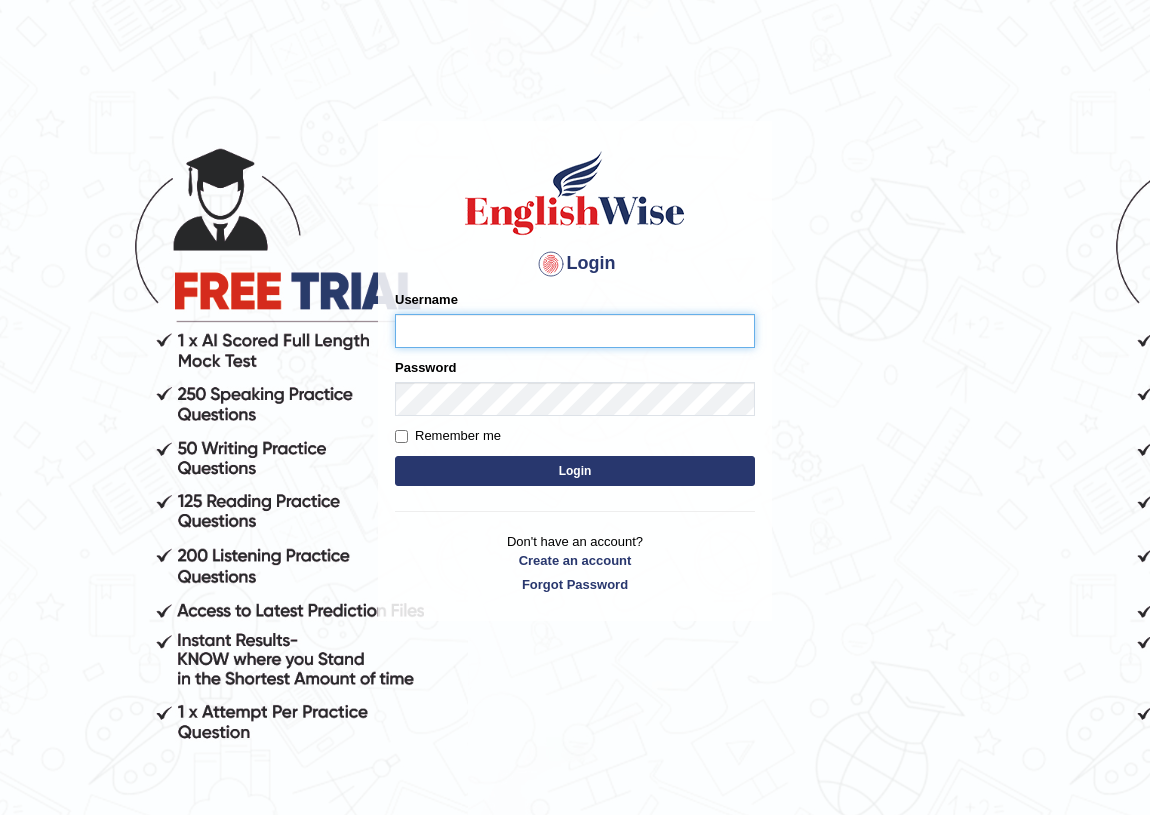 scroll, scrollTop: 0, scrollLeft: 0, axis: both 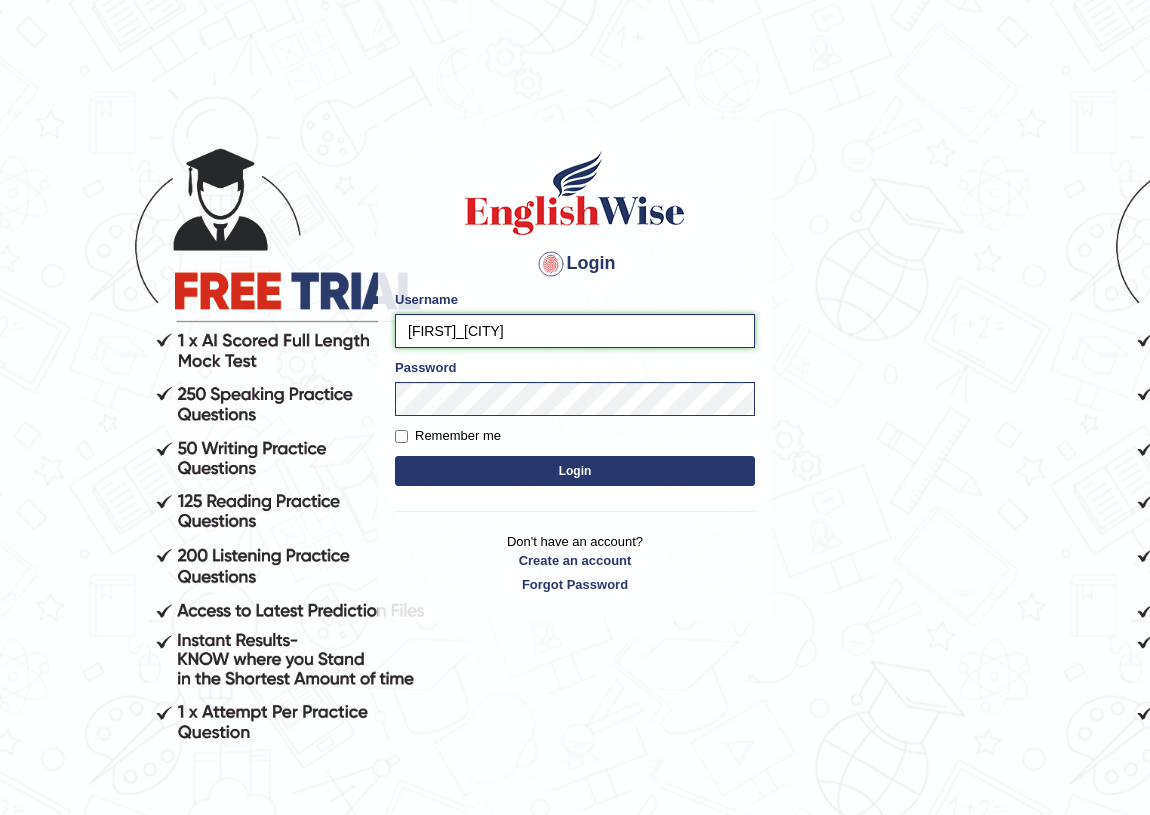 click on "jitender_parramatta" at bounding box center [575, 331] 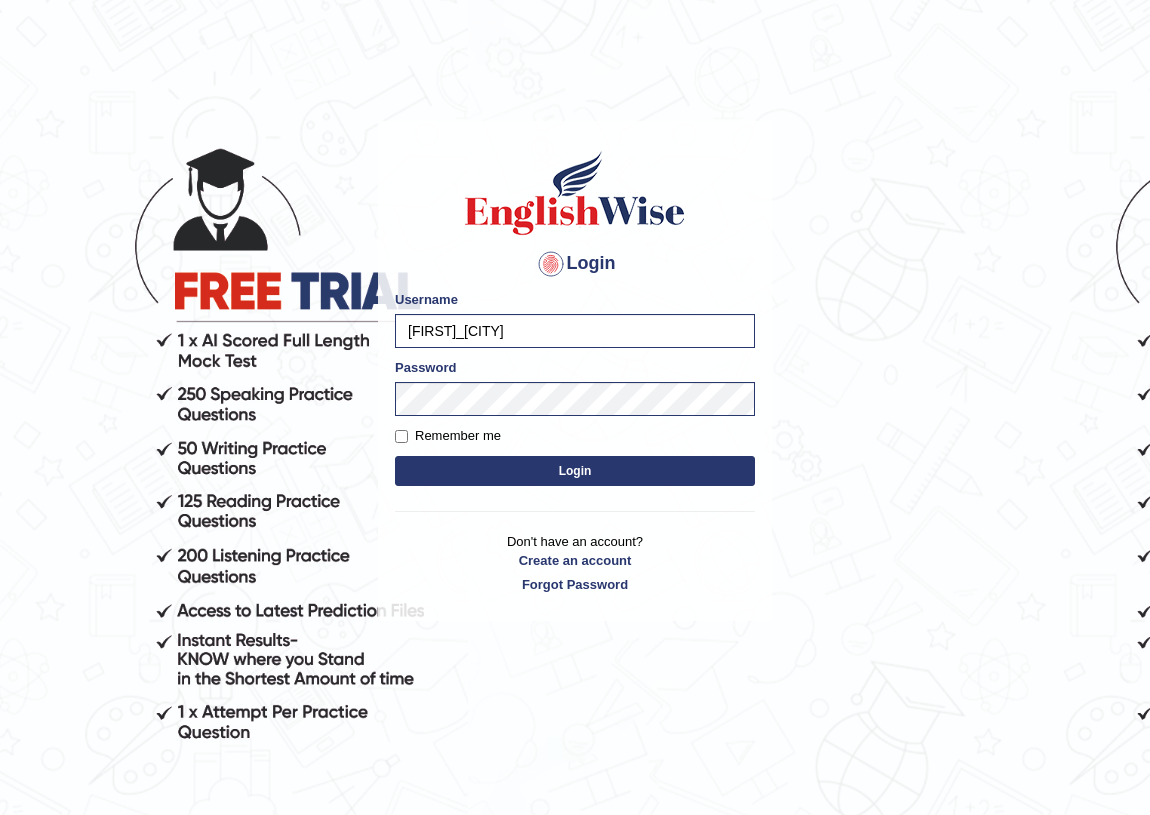 click on "Login" at bounding box center [575, 471] 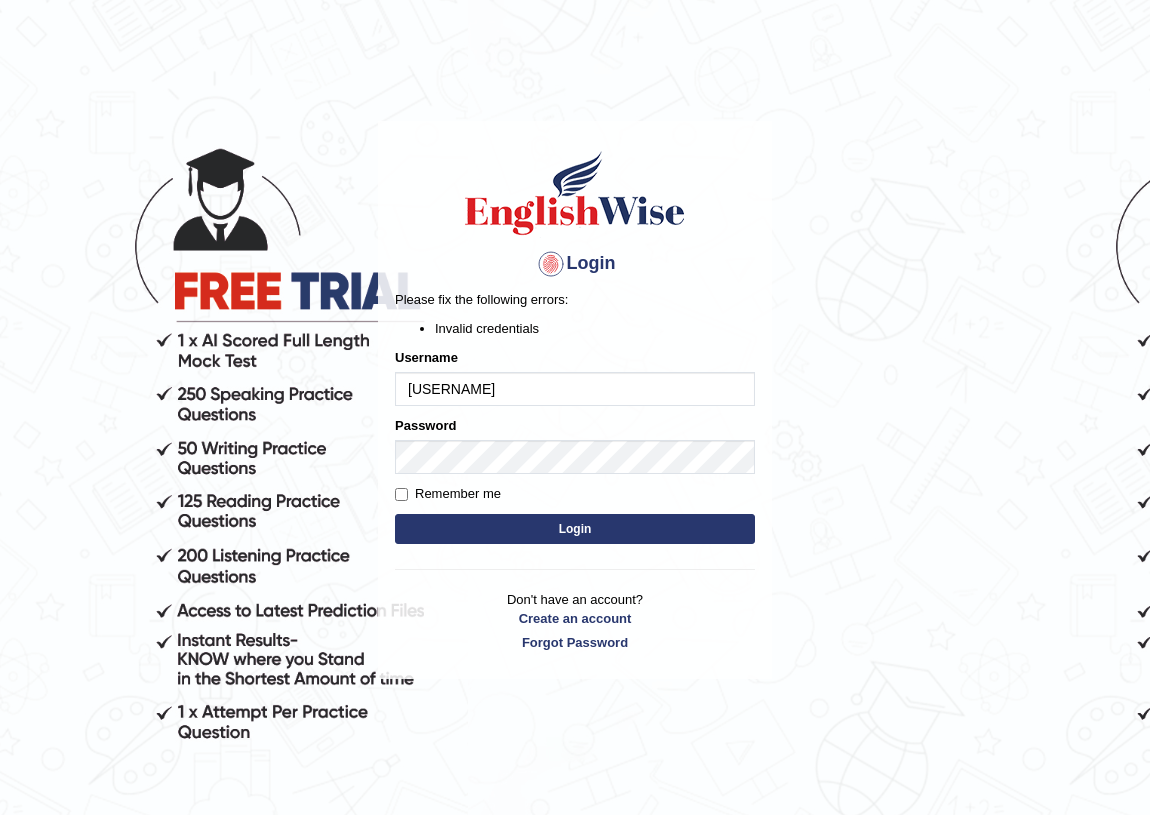 scroll, scrollTop: 0, scrollLeft: 0, axis: both 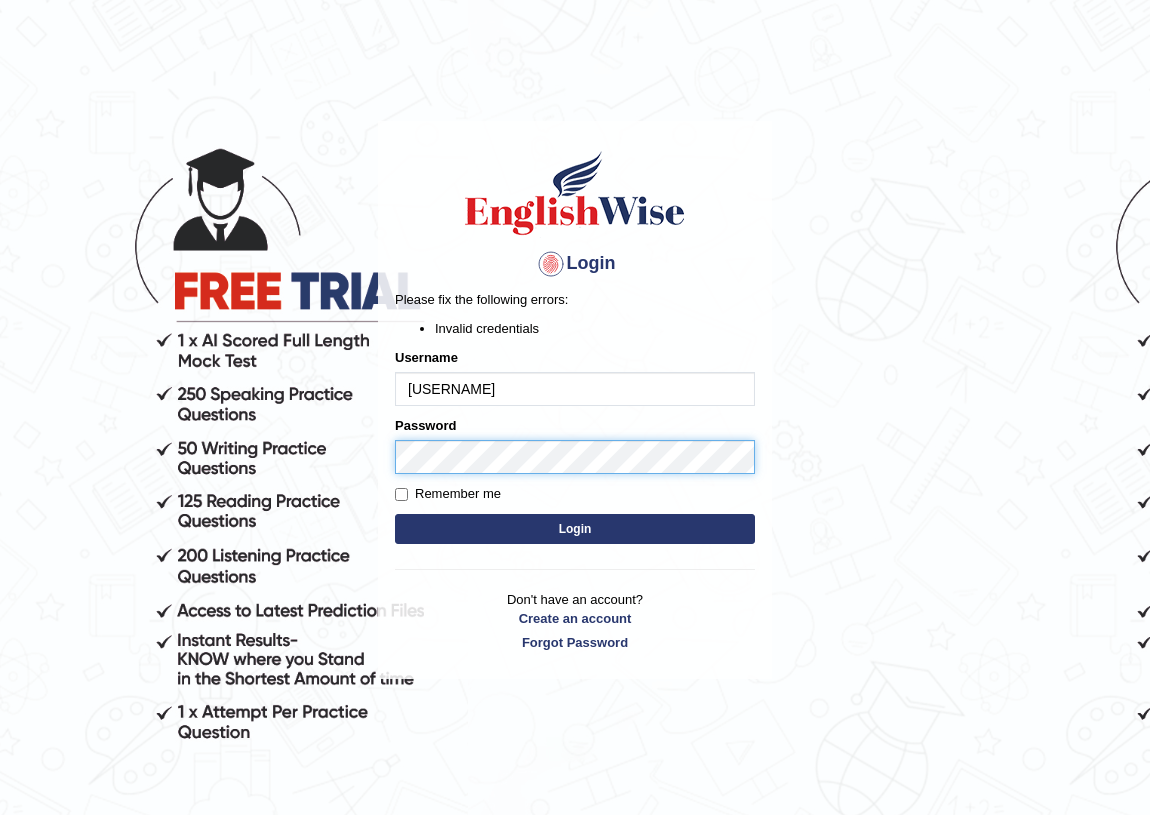 click on "Login
Please fix the following errors: Invalid credentials
Username
[USERNAME]
Password
Remember me
Login
Don't have an account?
Create an account
Forgot Password
2025 ©  English Wise.  All Rights Reserved  Back to English Wise" at bounding box center (575, 465) 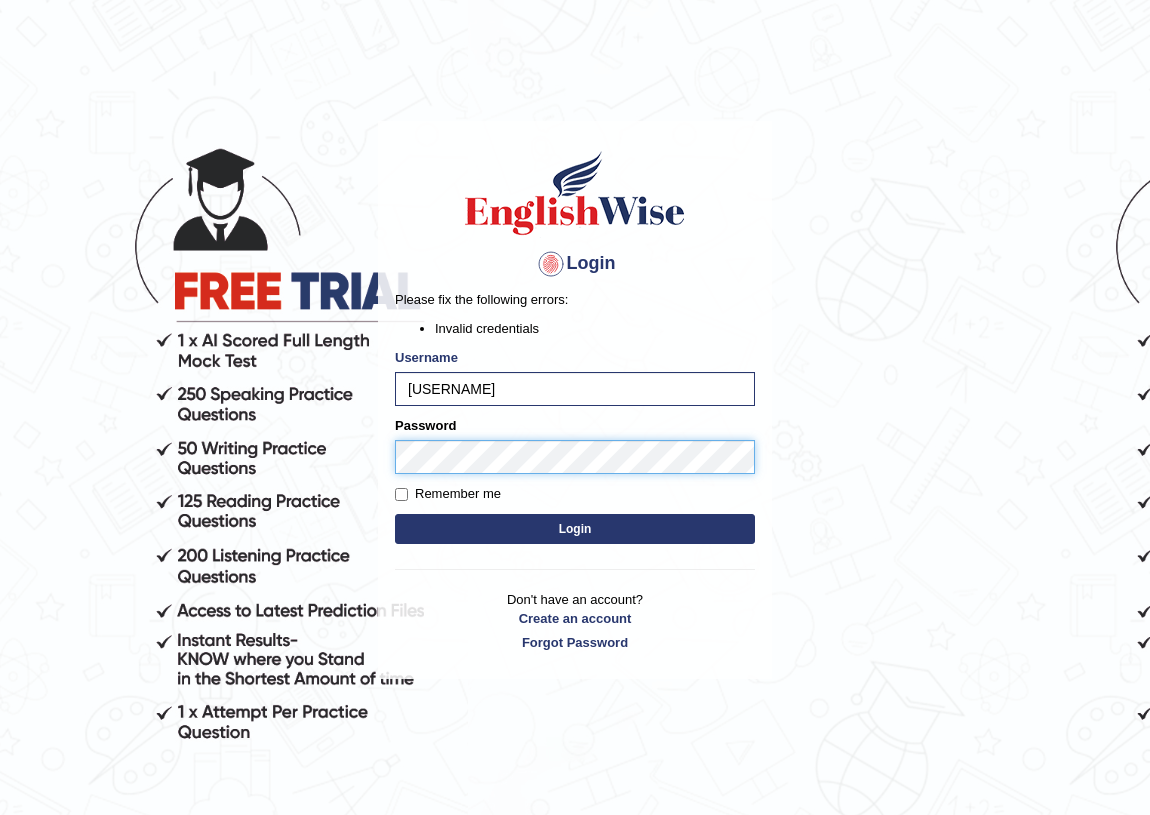 click on "Login" at bounding box center [575, 529] 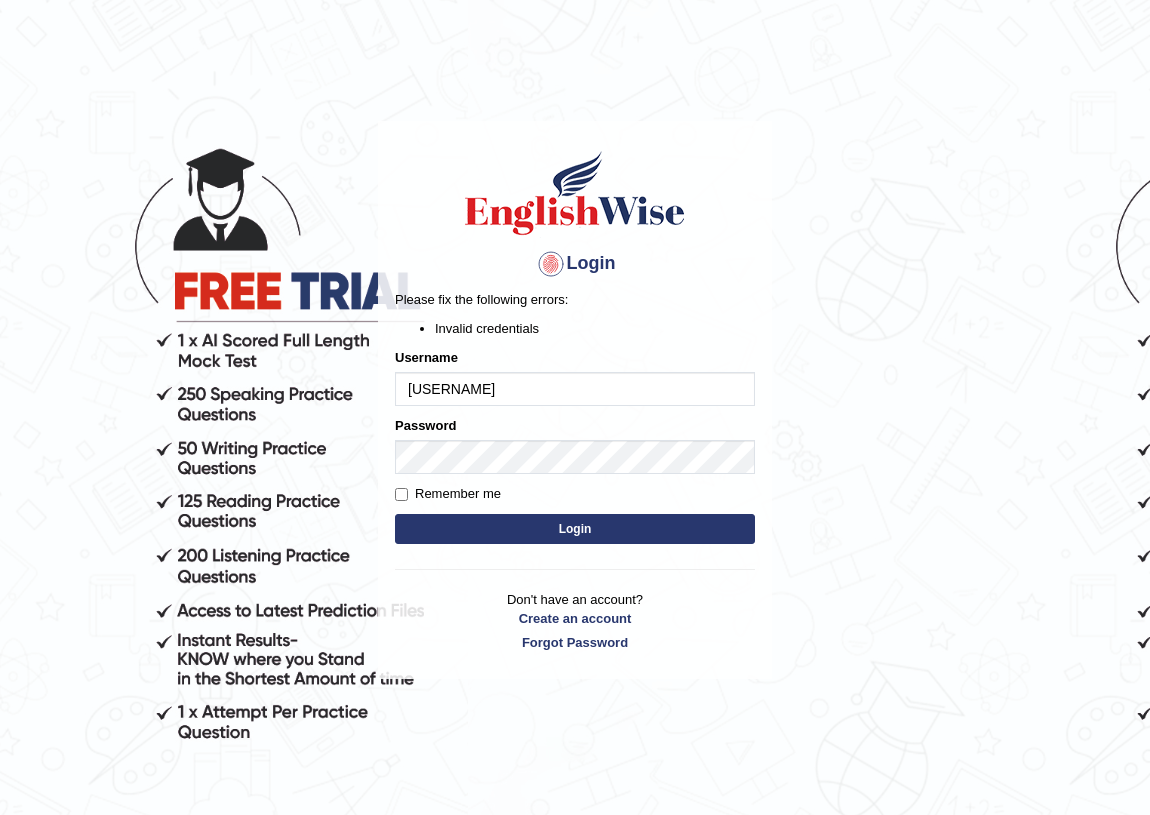 scroll, scrollTop: 0, scrollLeft: 0, axis: both 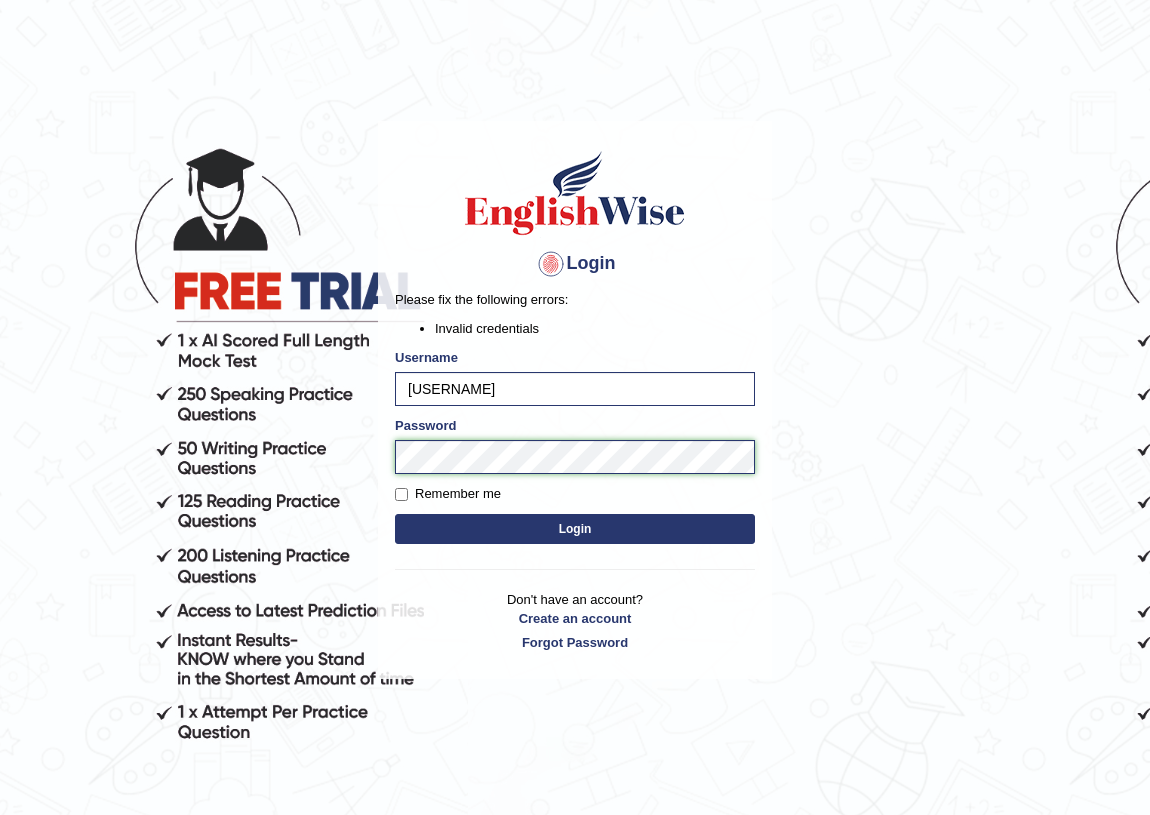 click on "Login
Please fix the following errors: Invalid credentials
Username
elnaz_parramatta
Password
Remember me
Login
Don't have an account?
Create an account
Forgot Password" at bounding box center (575, 400) 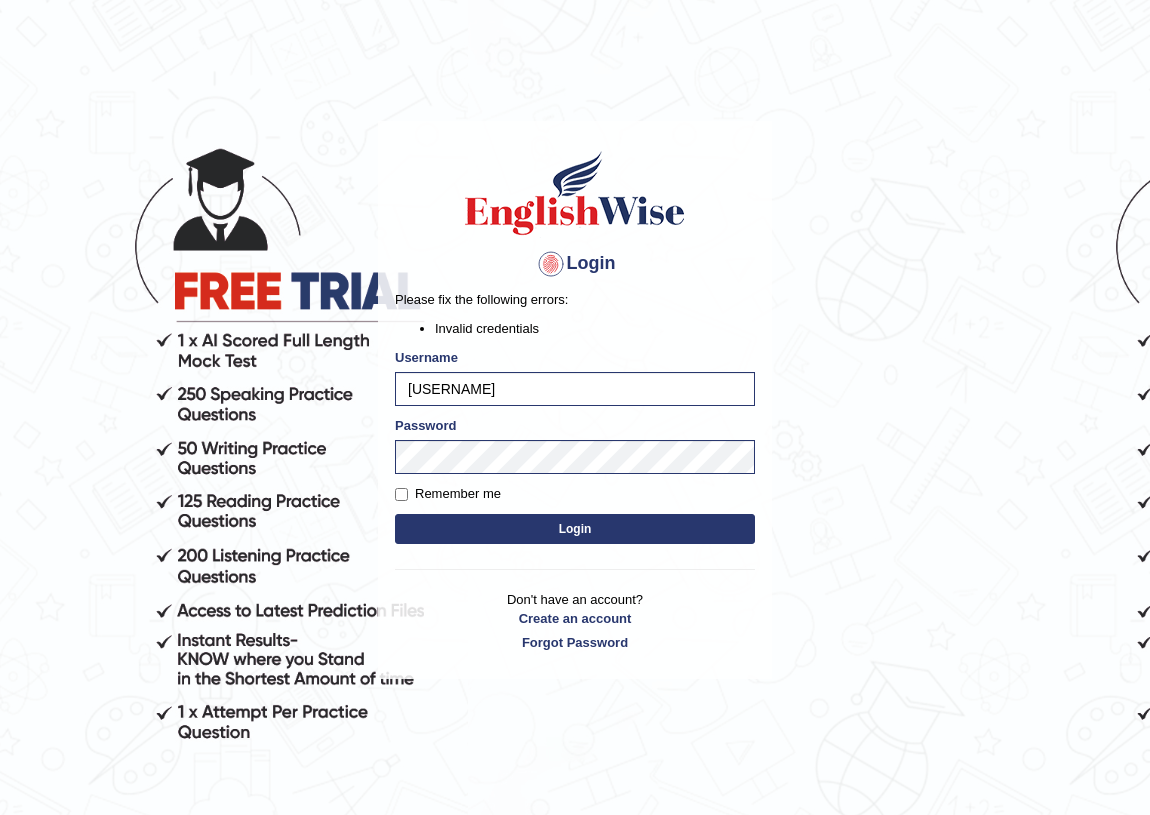 click on "Login
Please fix the following errors: Invalid credentials
Username
elnaz_parramatta
Password
Remember me
Login
Don't have an account?
Create an account
Forgot Password
2025 ©  English Wise.  All Rights Reserved  Back to English Wise" at bounding box center [575, 465] 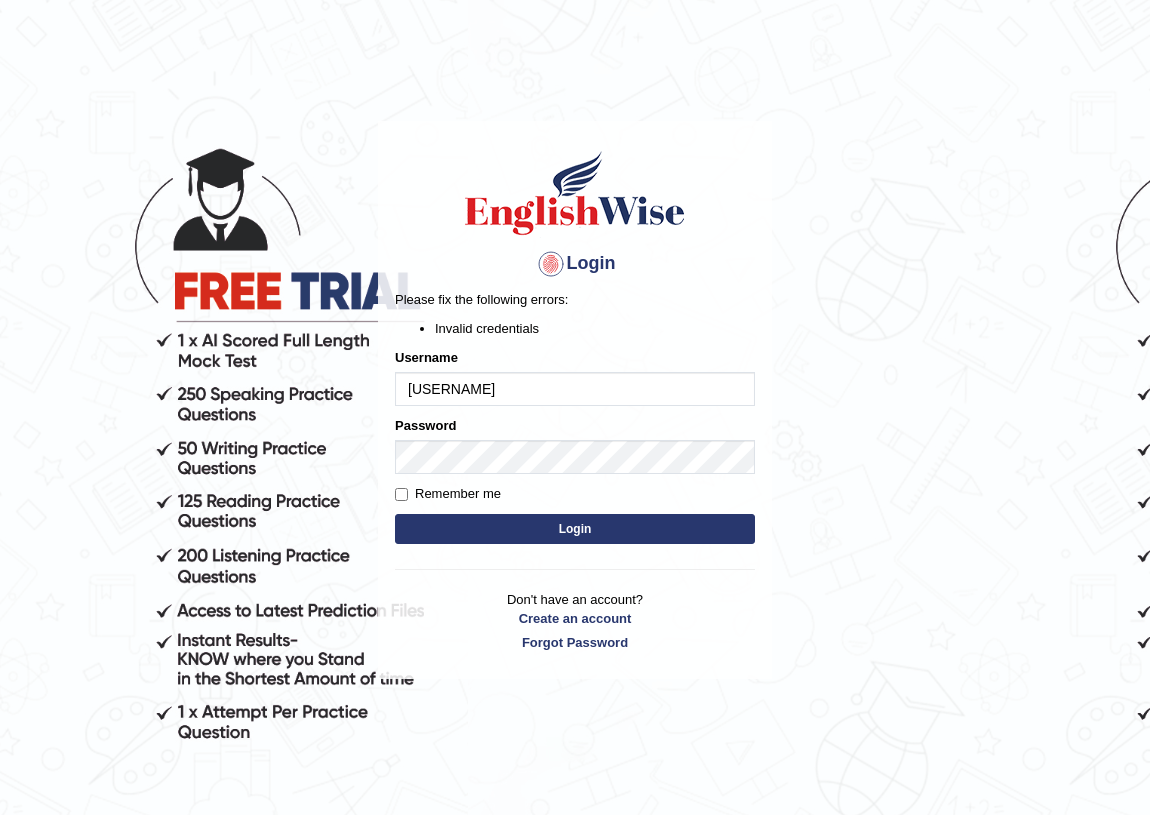 scroll, scrollTop: 0, scrollLeft: 0, axis: both 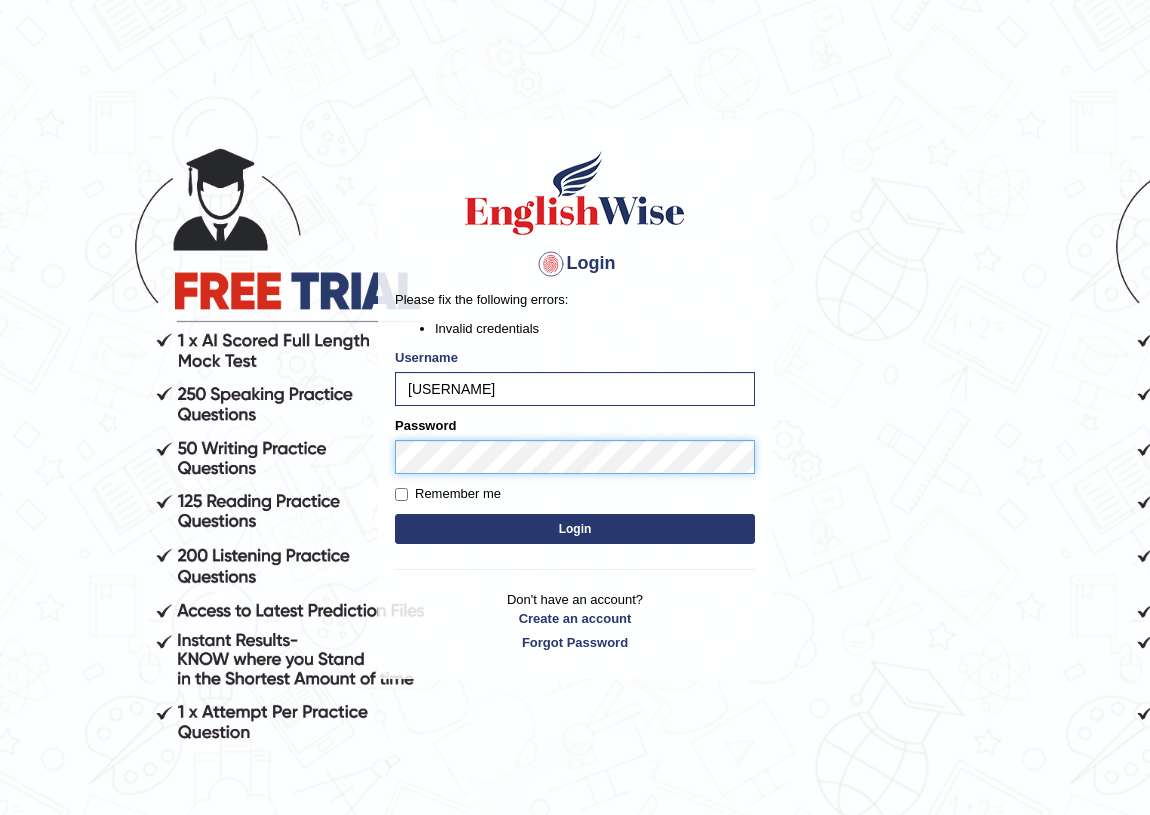 click on "Login
Please fix the following errors: Invalid credentials
Username
elnaz_parramatta
Password
Remember me
Login
Don't have an account?
Create an account
Forgot Password
2025 ©  English Wise.  All Rights Reserved  Back to English Wise" at bounding box center (575, 465) 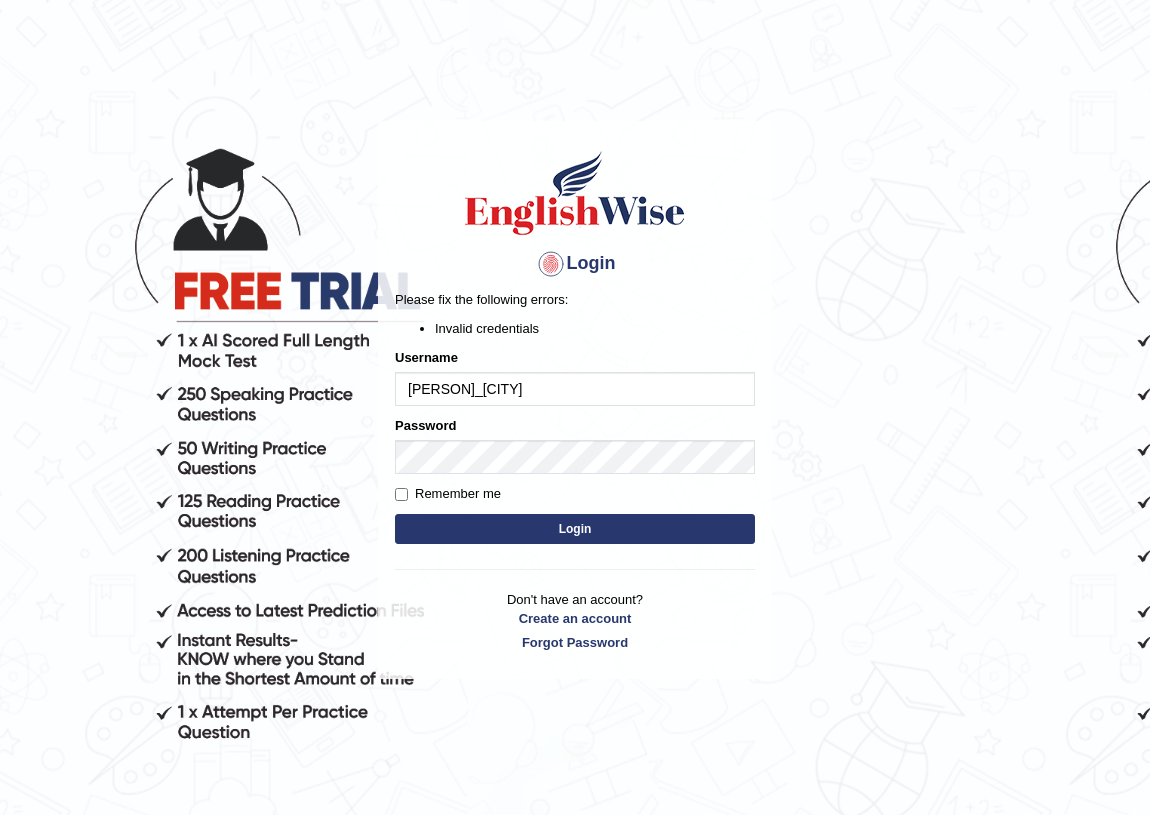 scroll, scrollTop: 0, scrollLeft: 0, axis: both 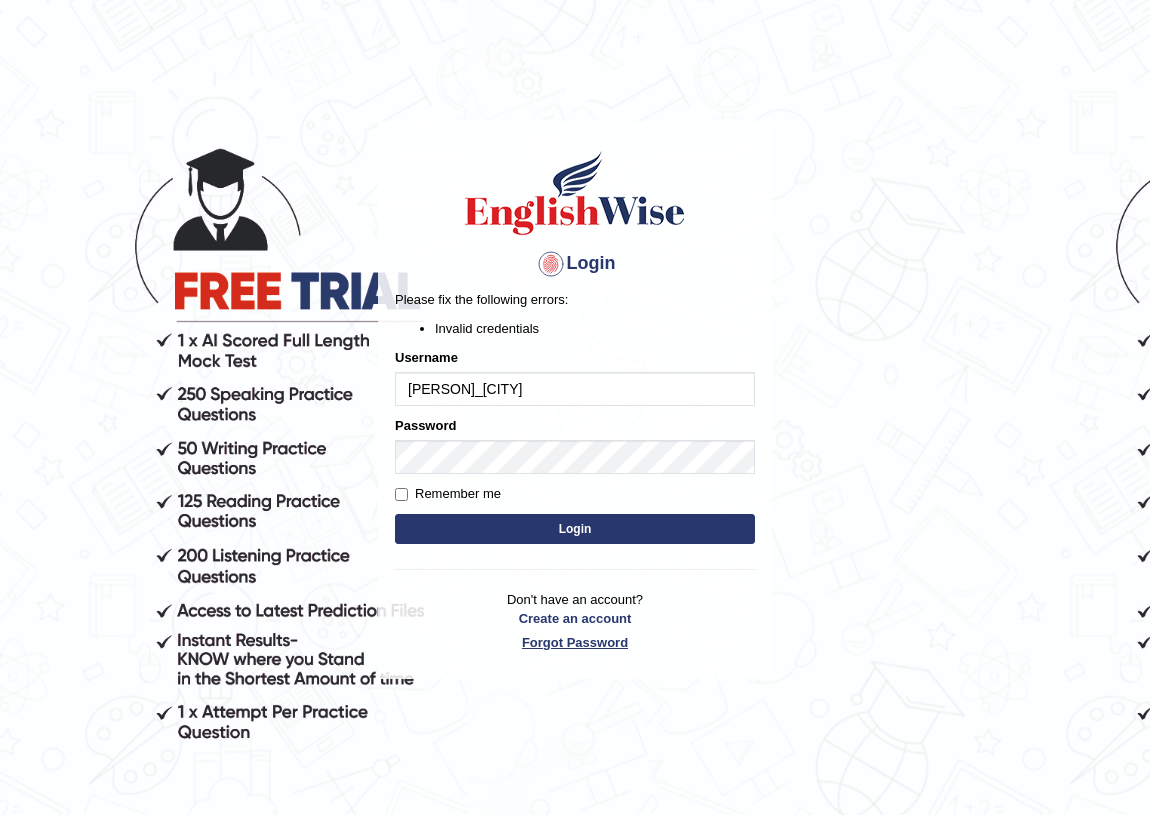 click on "Forgot Password" at bounding box center (575, 642) 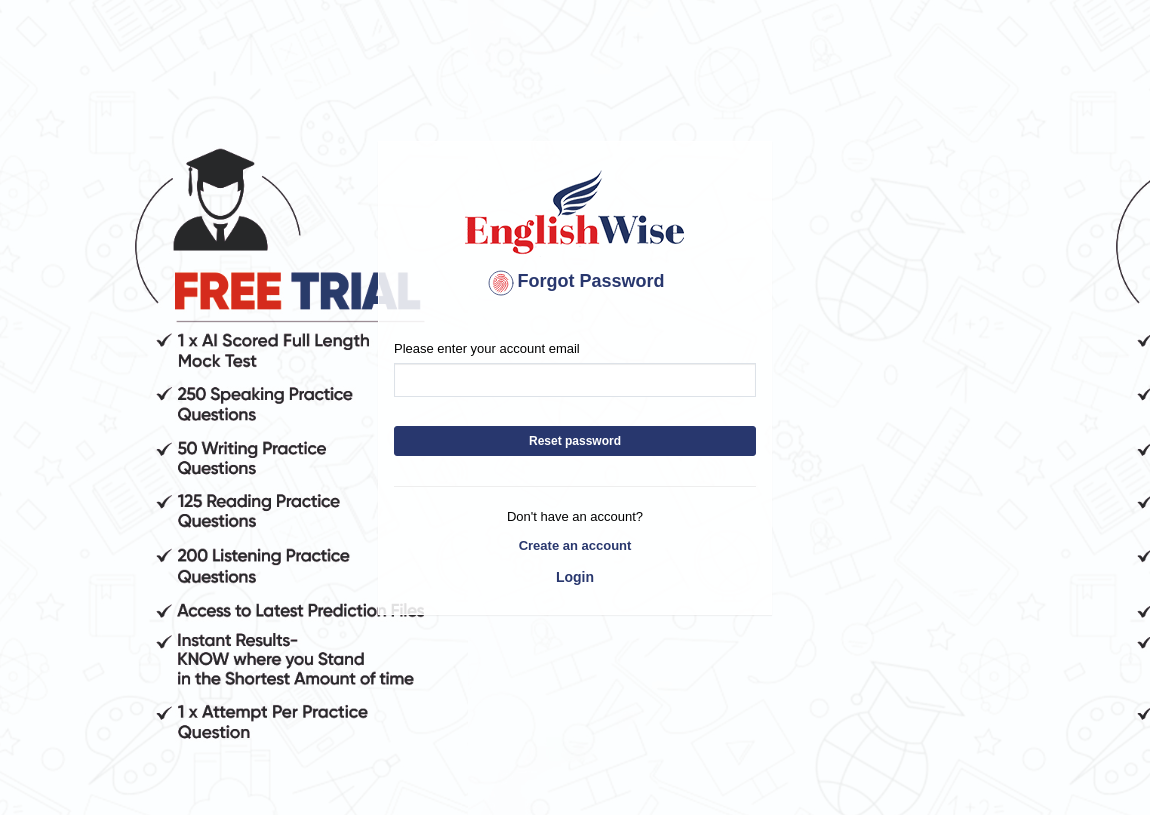 scroll, scrollTop: 0, scrollLeft: 0, axis: both 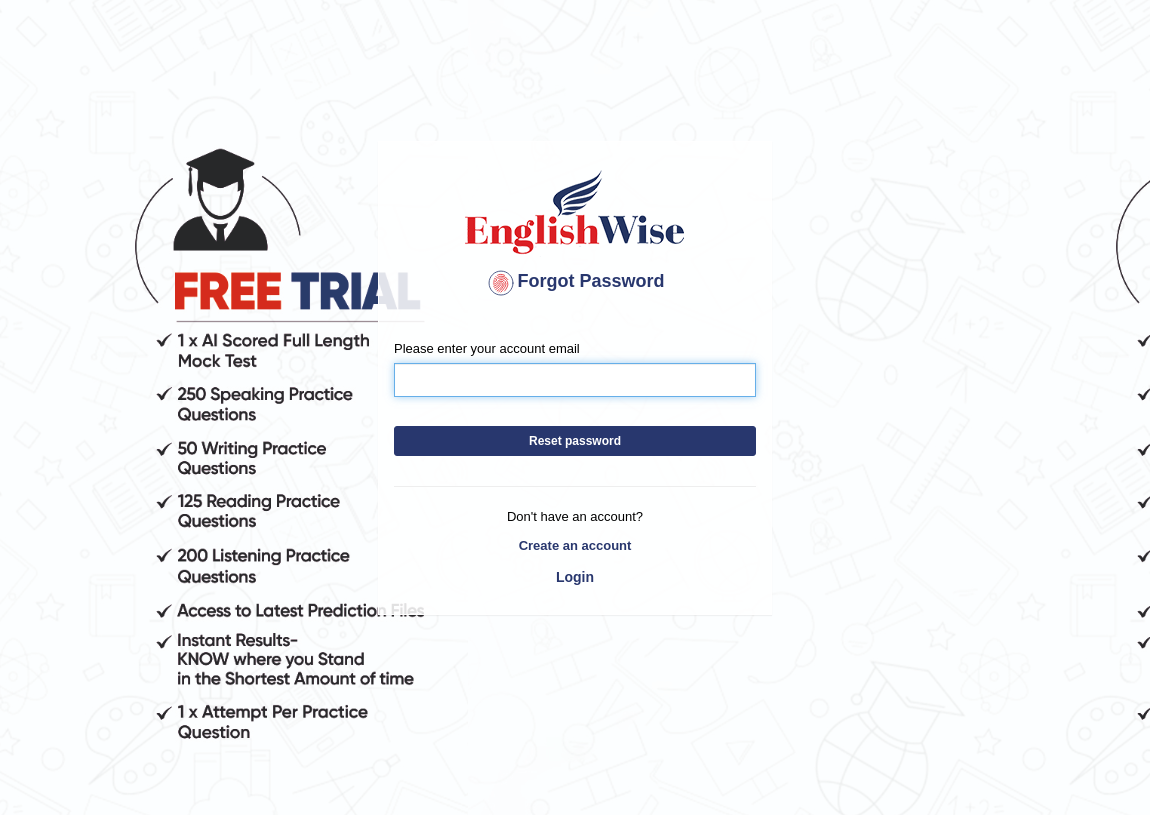 click on "Please enter your account email" at bounding box center [575, 380] 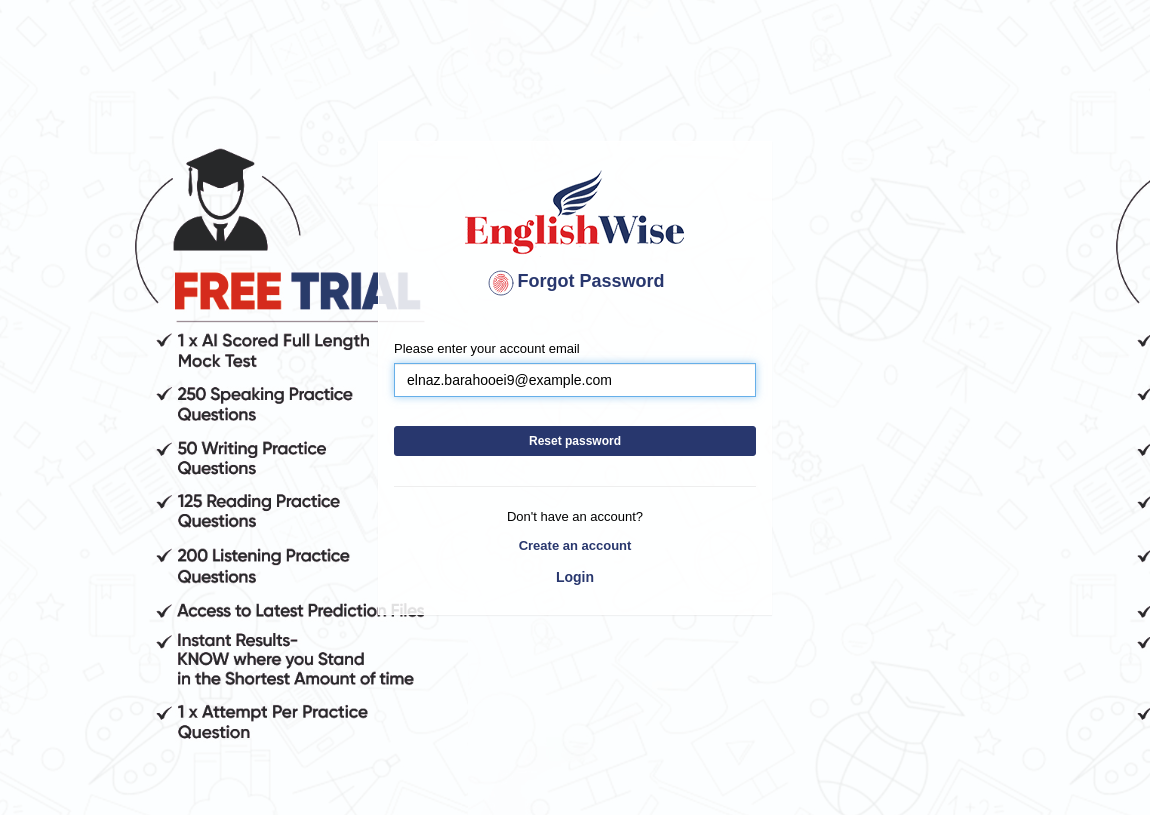 type on "elnaz.barahooei9@gamil.com" 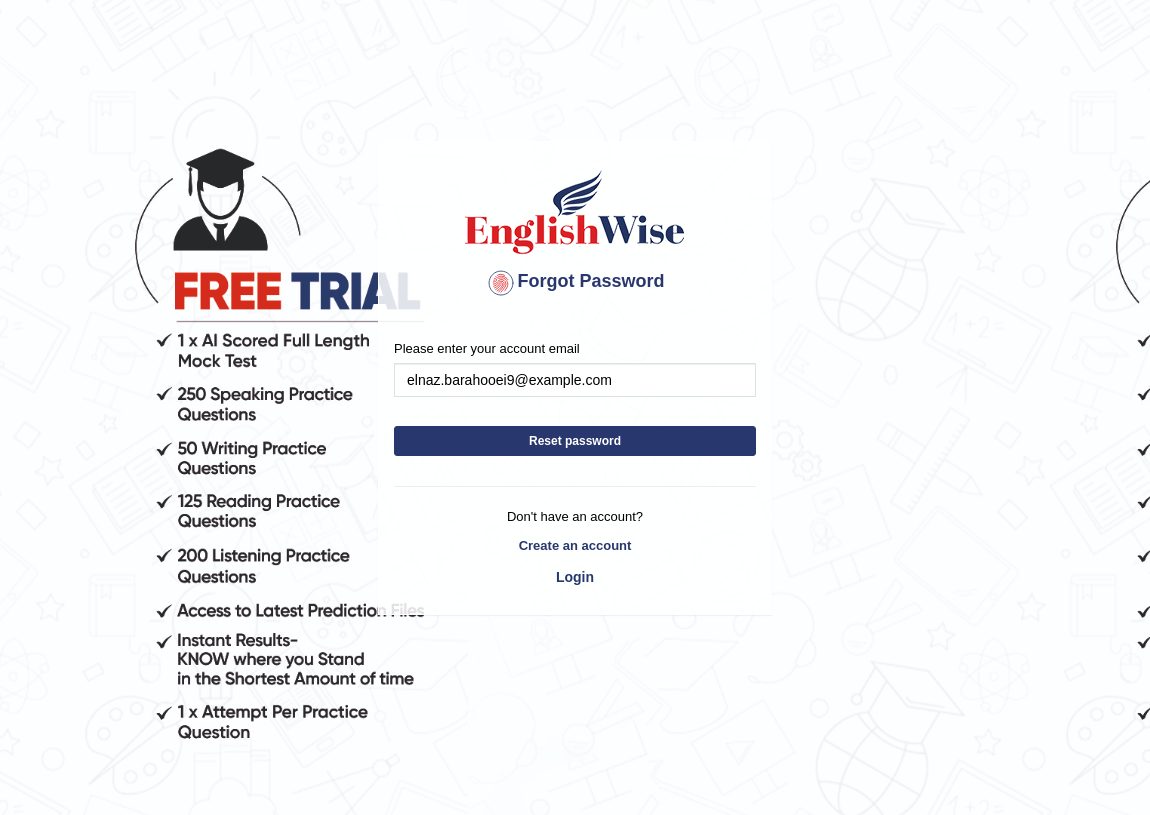 click on "Reset password" at bounding box center [575, 441] 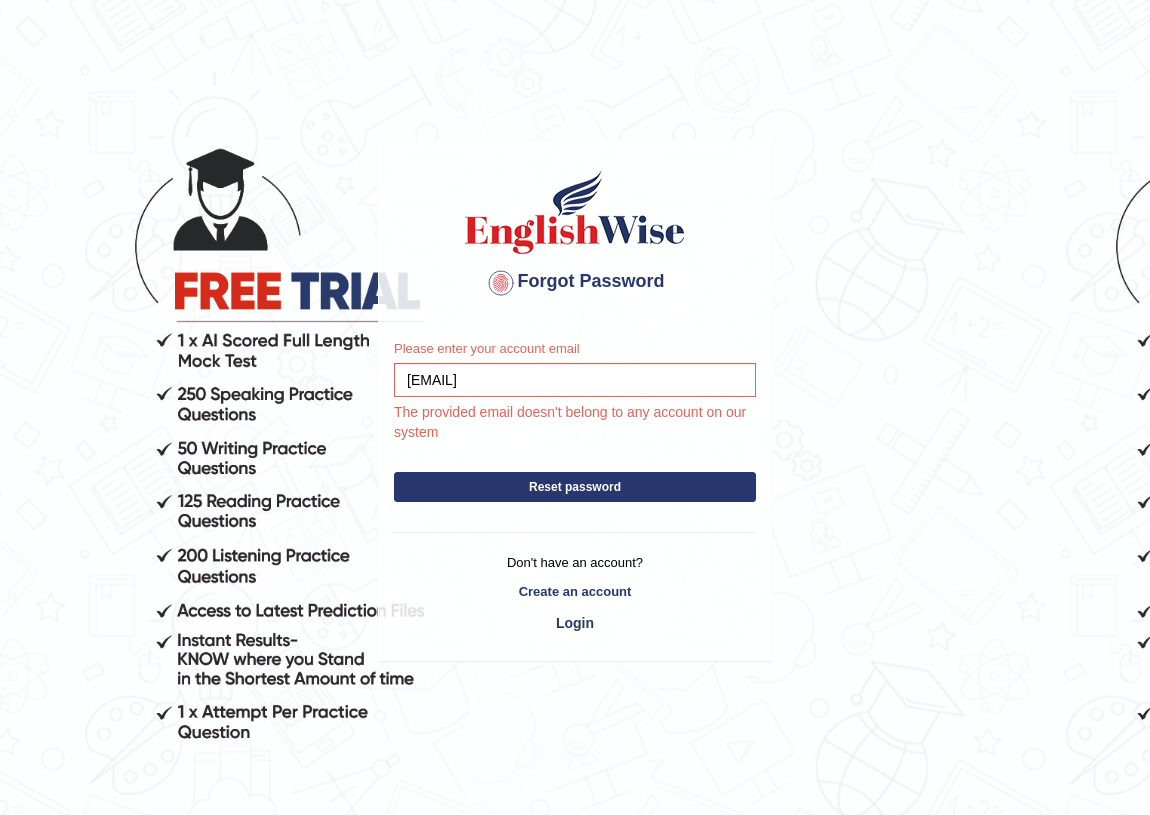 scroll, scrollTop: 0, scrollLeft: 0, axis: both 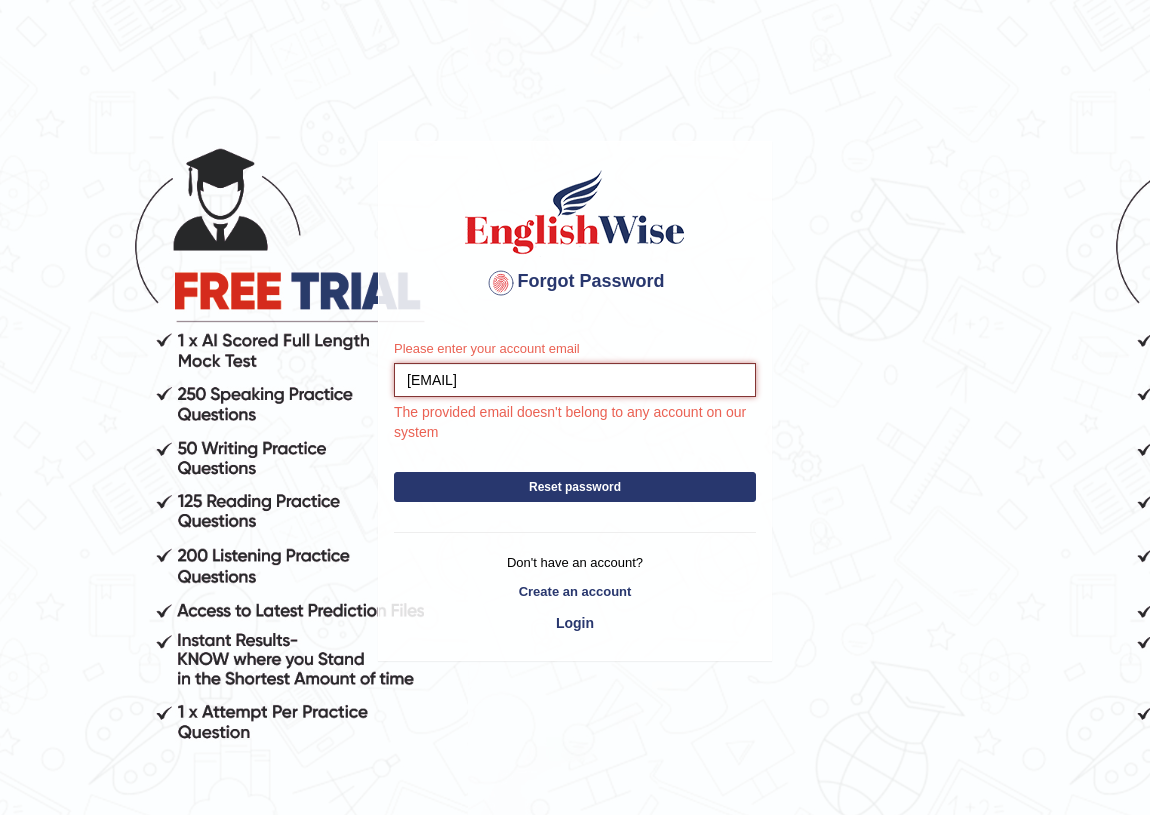 click on "elnaz.barahooei9@example.com" at bounding box center (575, 380) 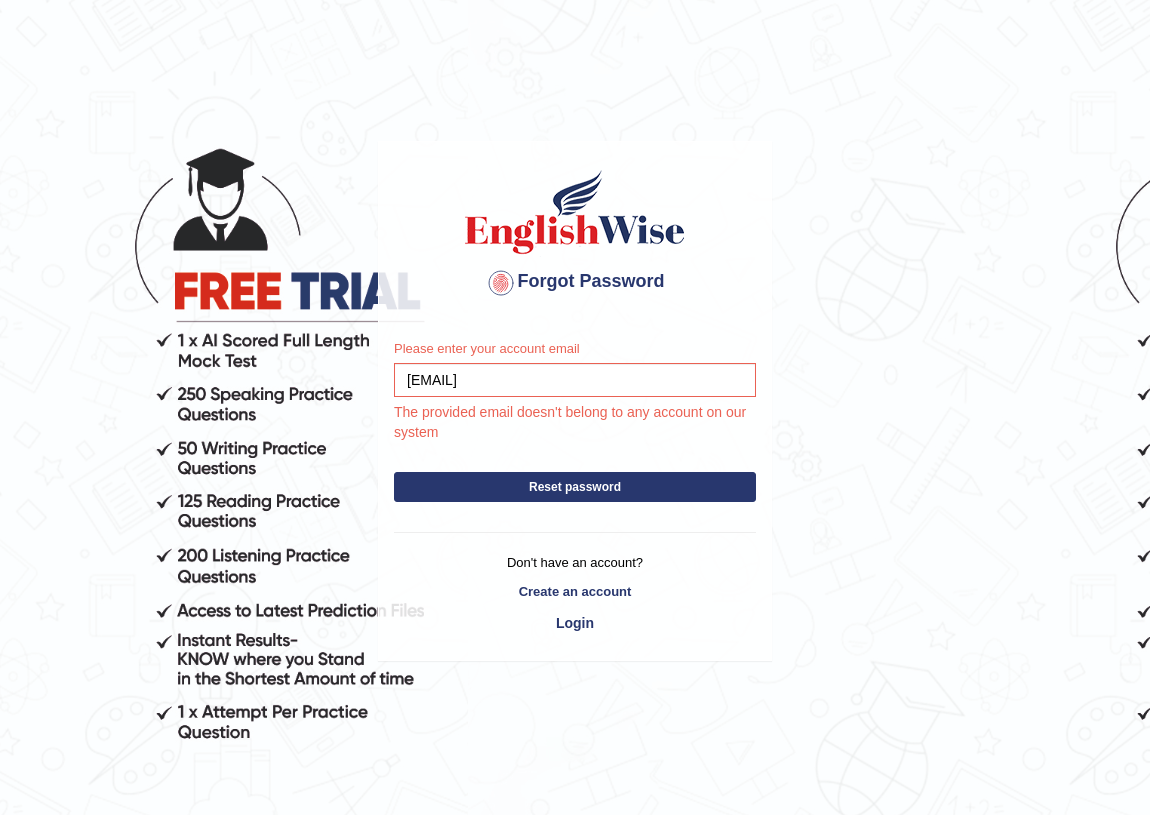 click on "Please enter your account email
Elnaz.barahooei9@gamil.com
The provided email doesn't belong to any account on our system
Reset password" at bounding box center (575, 425) 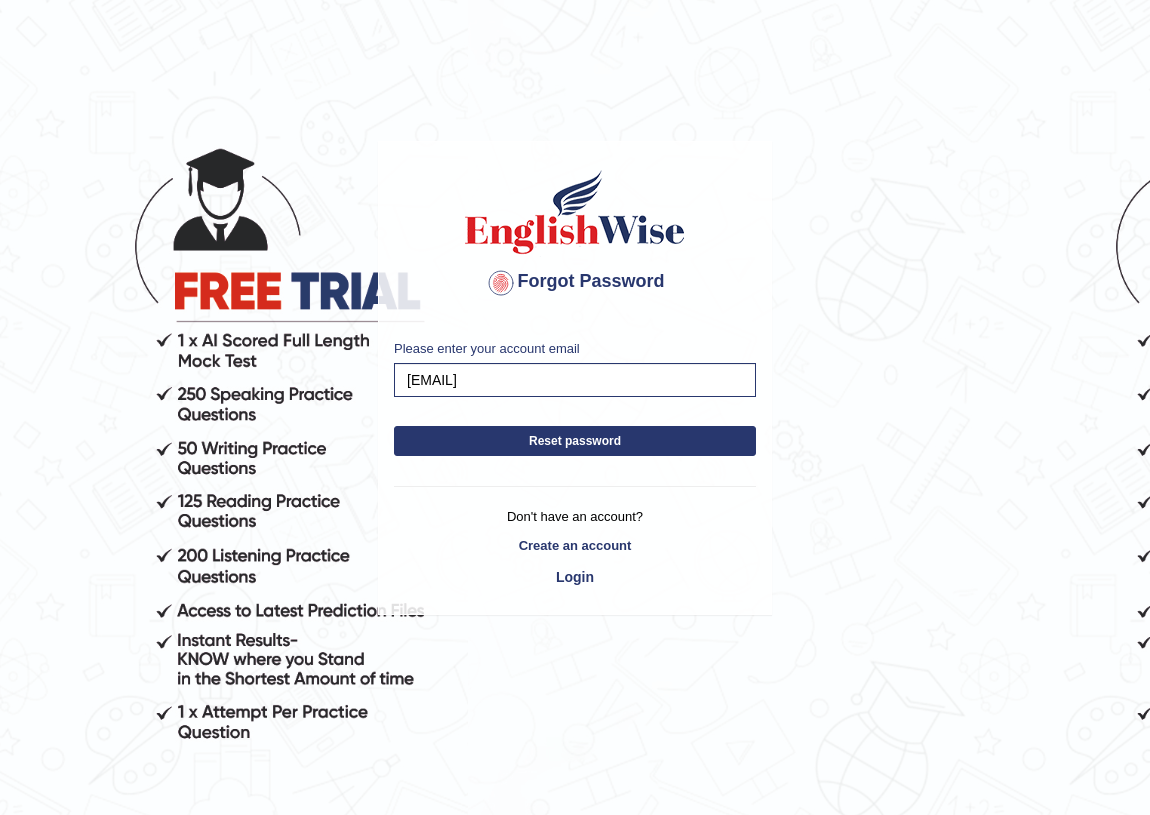 click on "Please enter your account email
Elnaz.barahooei9@gamil.com
Reset password
Don't have an account?
Create an account 	     Login" at bounding box center (575, 469) 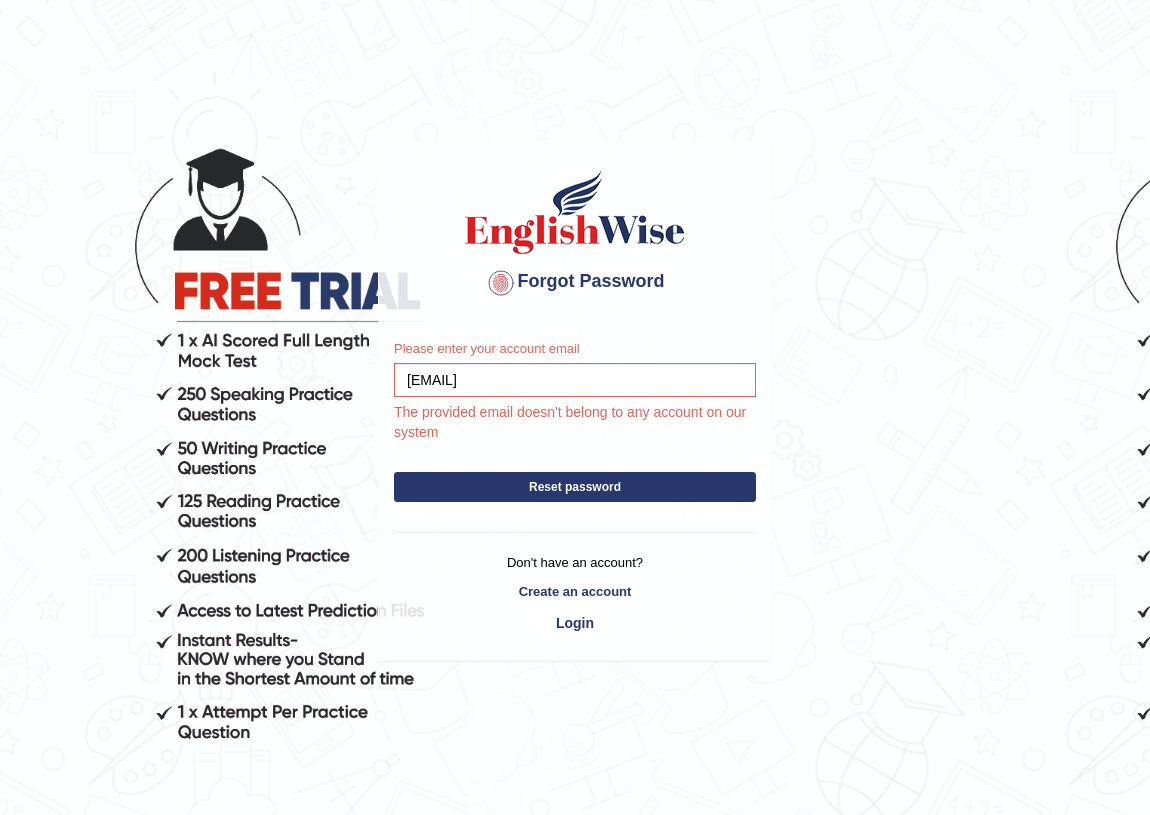 scroll, scrollTop: 0, scrollLeft: 0, axis: both 